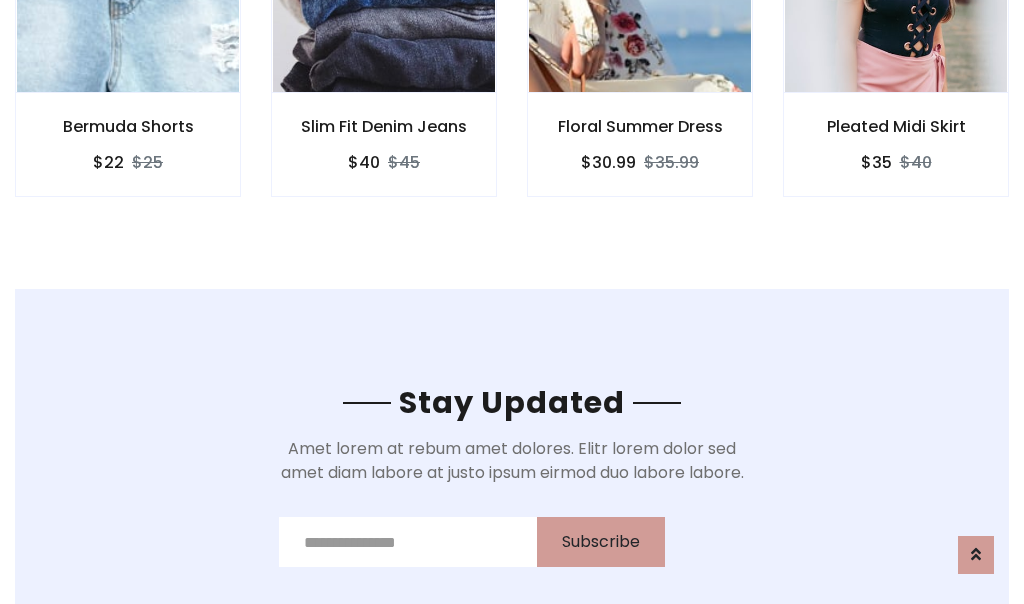 scroll, scrollTop: 3012, scrollLeft: 0, axis: vertical 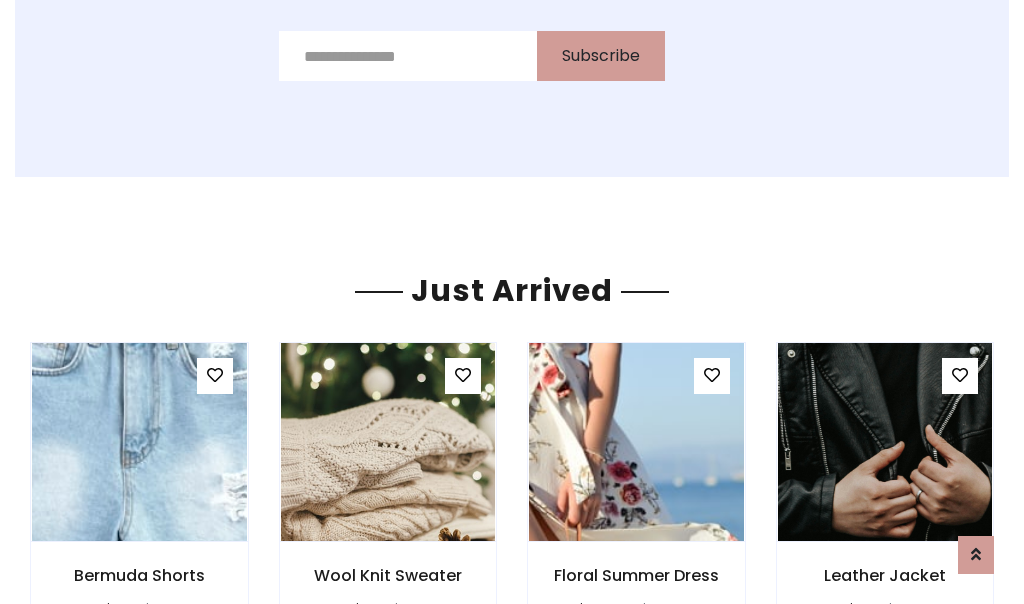 click on "Floral Summer Dress
$30.99
$35.99" at bounding box center (640, -428) 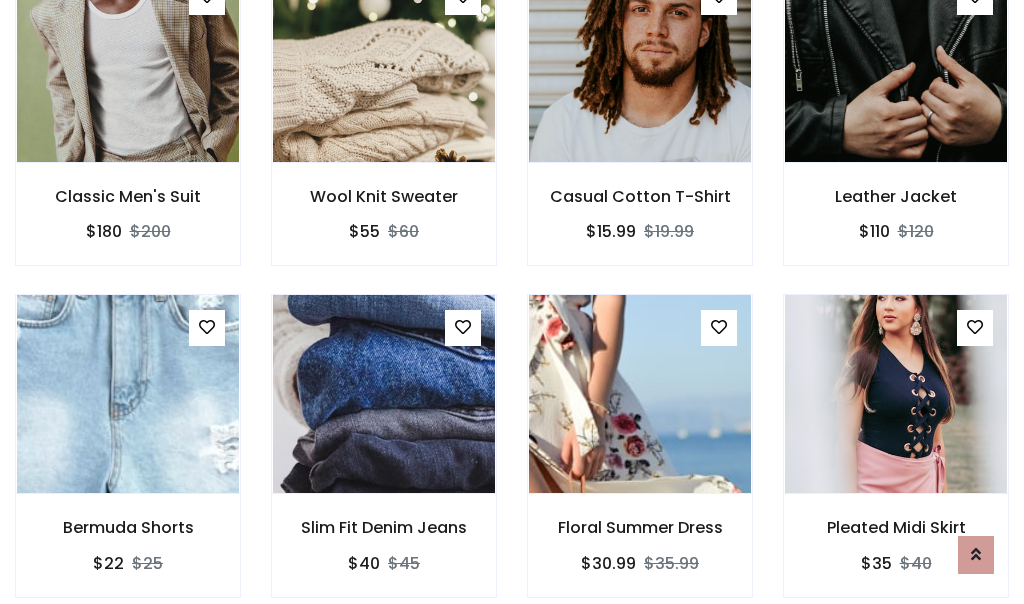 click on "Floral Summer Dress
$30.99
$35.99" at bounding box center [640, 459] 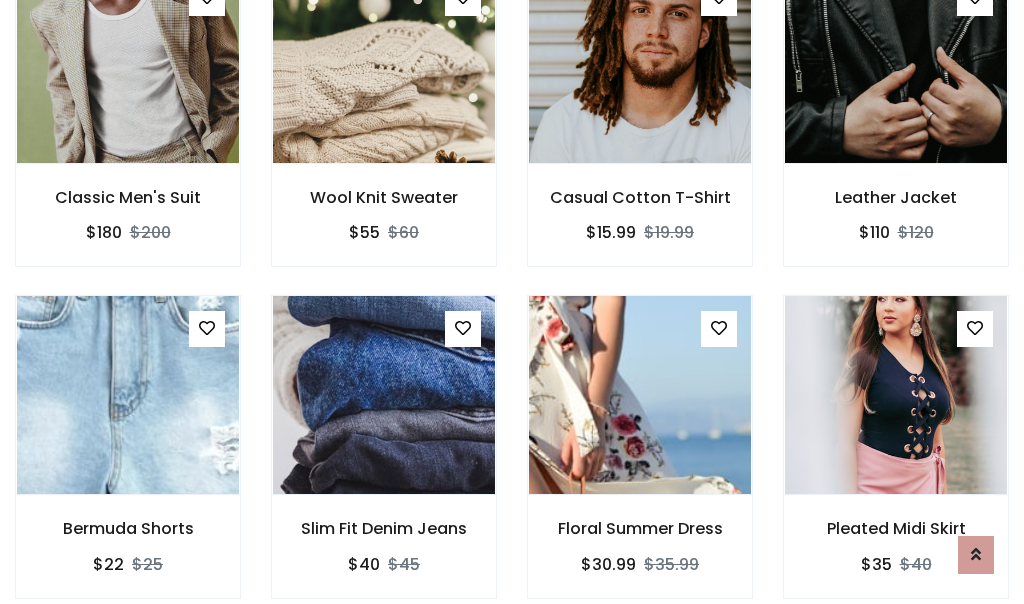 click on "Floral Summer Dress
$30.99
$35.99" at bounding box center (640, 460) 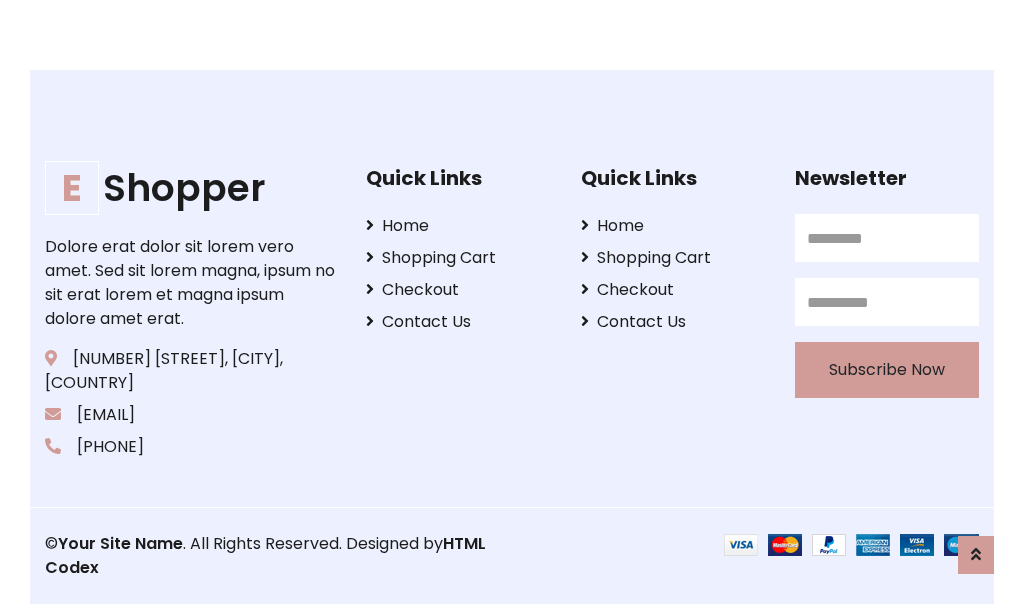 scroll, scrollTop: 3807, scrollLeft: 0, axis: vertical 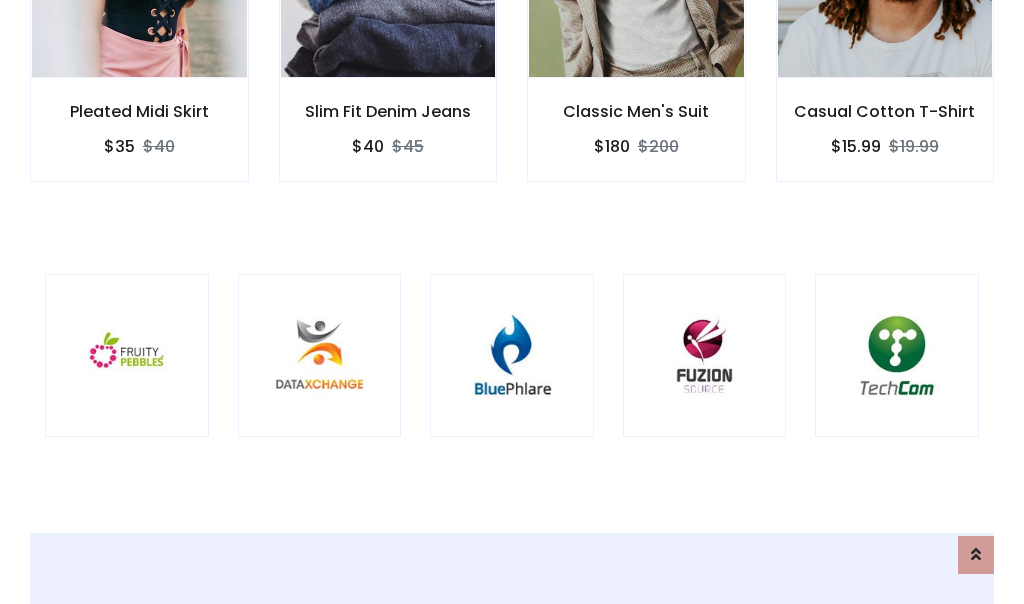 click at bounding box center [512, 356] 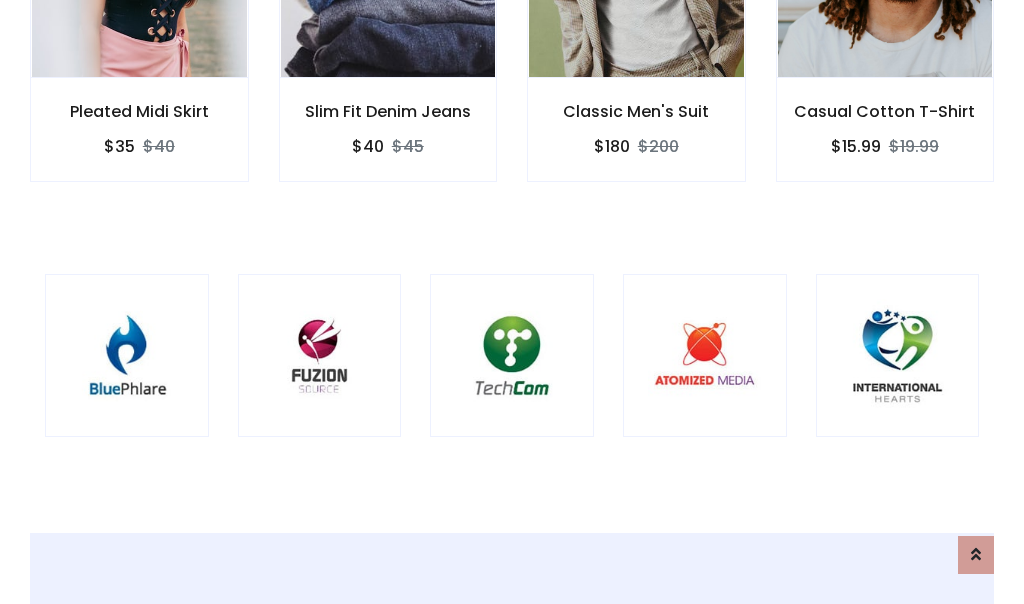click at bounding box center (512, 356) 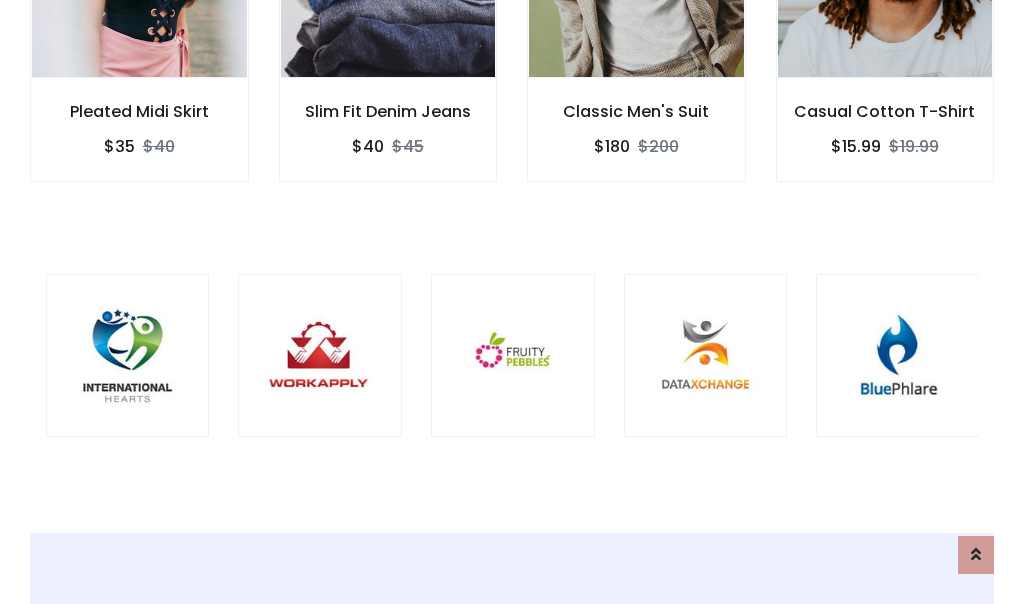scroll, scrollTop: 0, scrollLeft: 0, axis: both 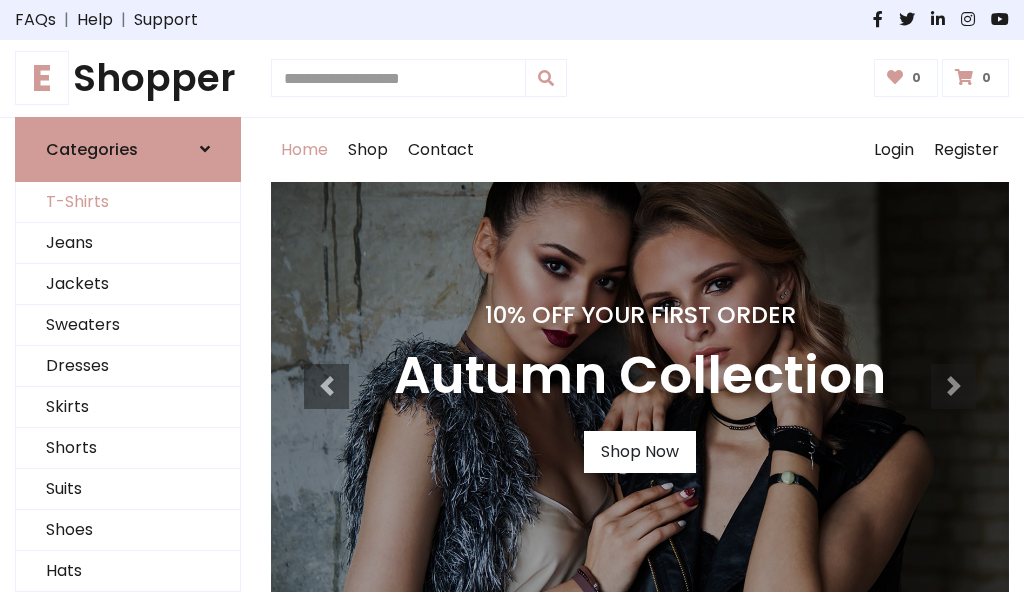 click on "T-Shirts" at bounding box center [128, 202] 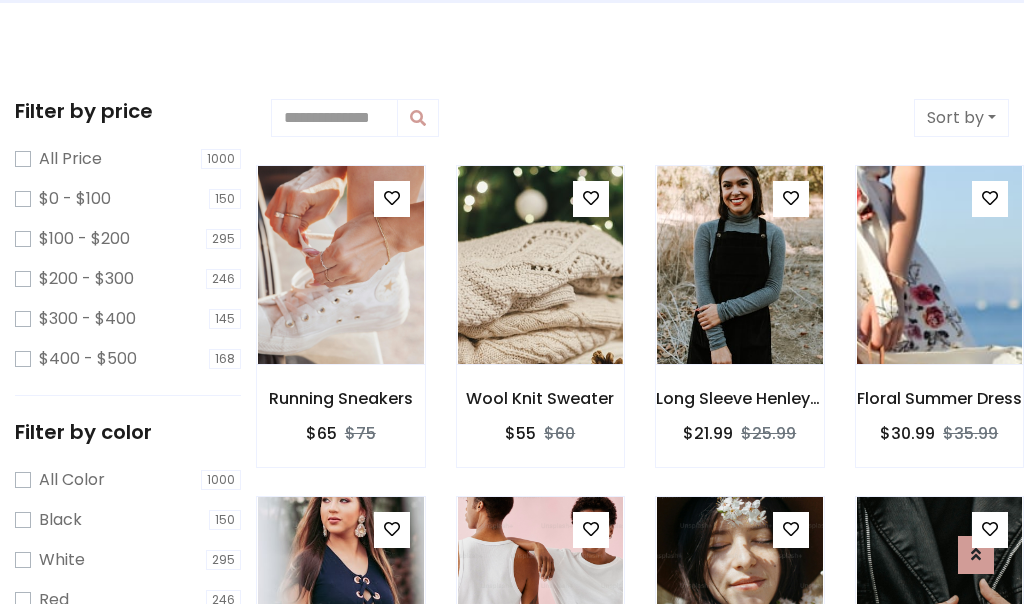 scroll, scrollTop: 0, scrollLeft: 0, axis: both 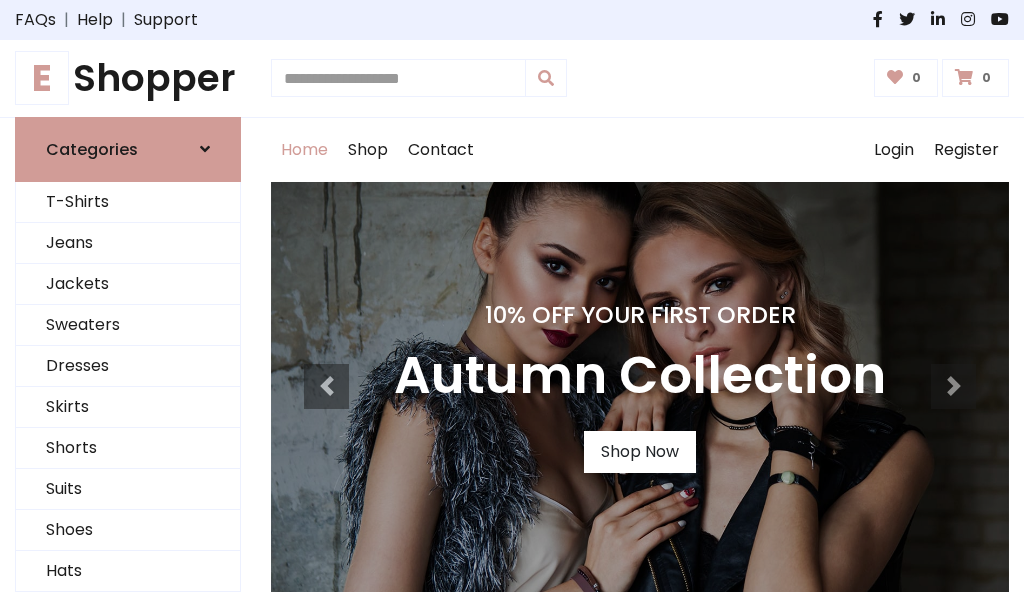 click on "E Shopper" at bounding box center (128, 78) 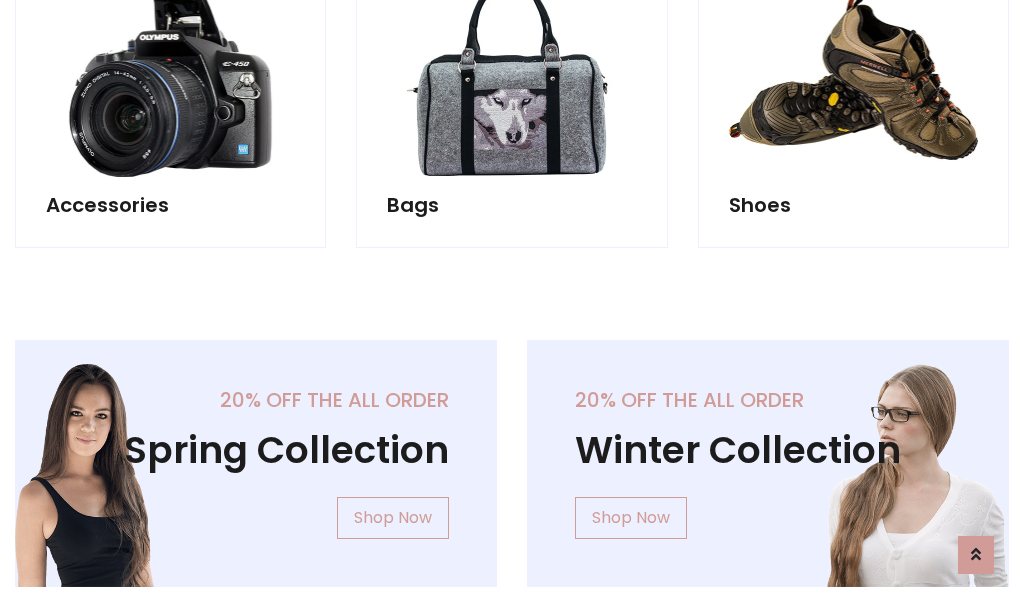 scroll, scrollTop: 1943, scrollLeft: 0, axis: vertical 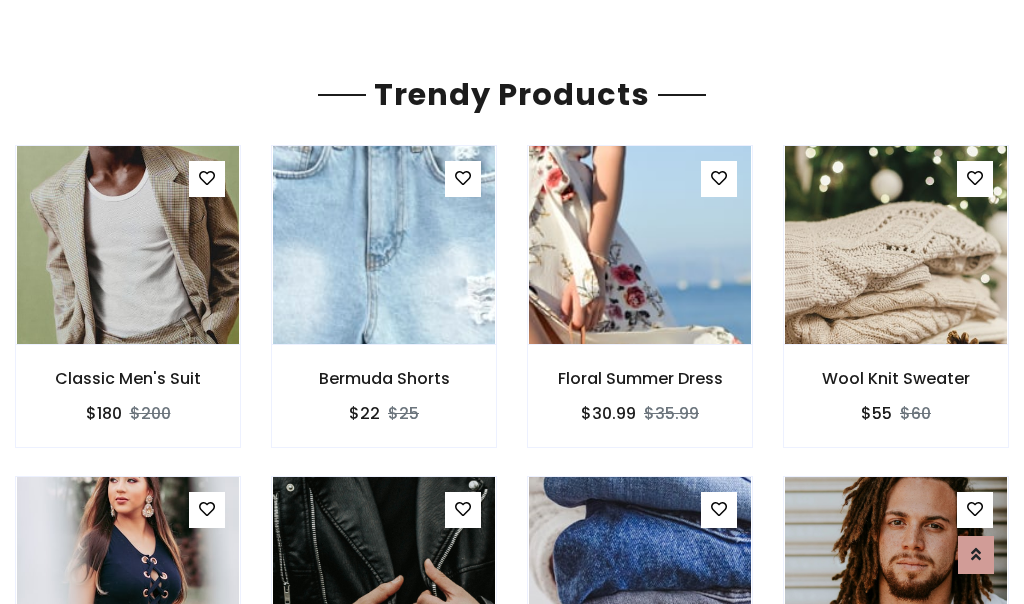 click on "Shop" at bounding box center [368, -1793] 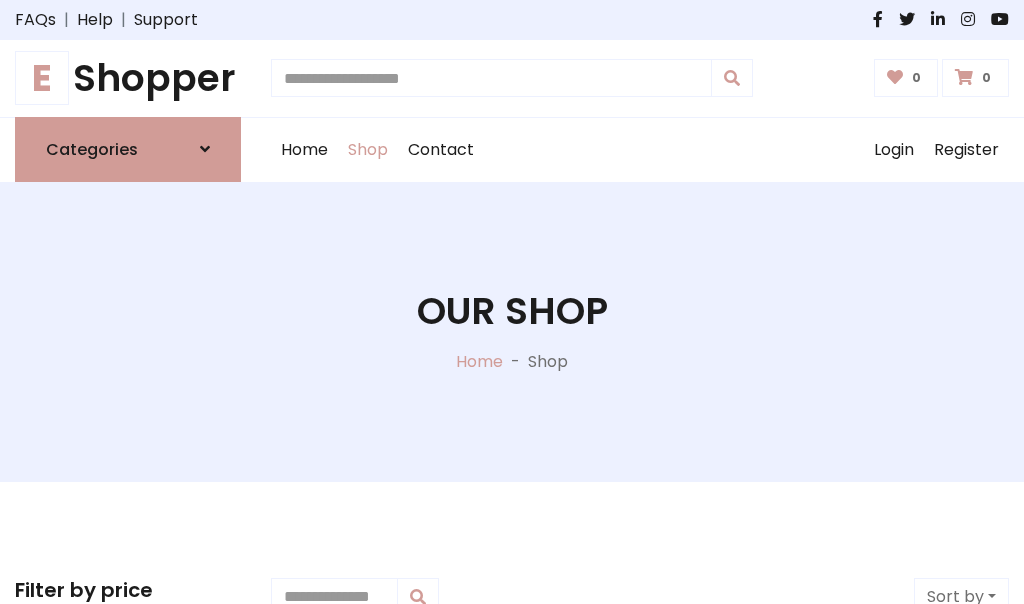 scroll, scrollTop: 0, scrollLeft: 0, axis: both 